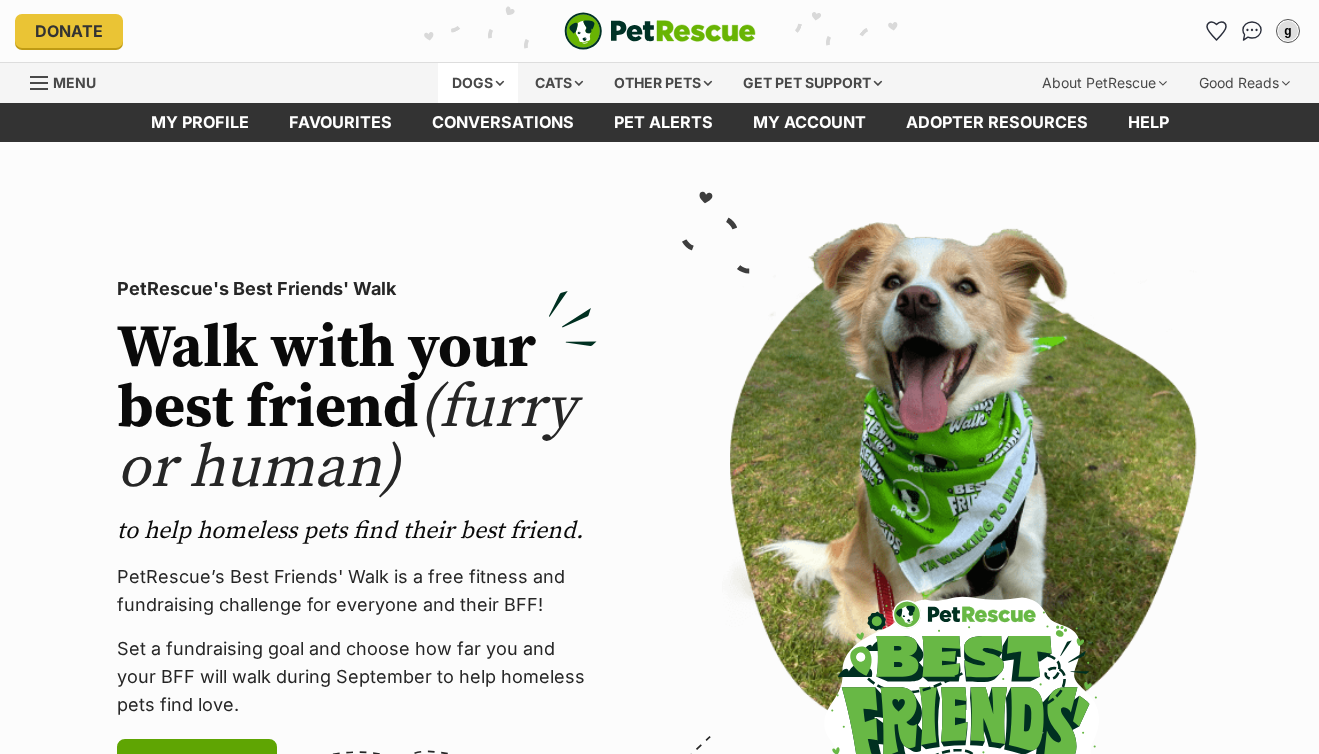 scroll, scrollTop: 0, scrollLeft: 0, axis: both 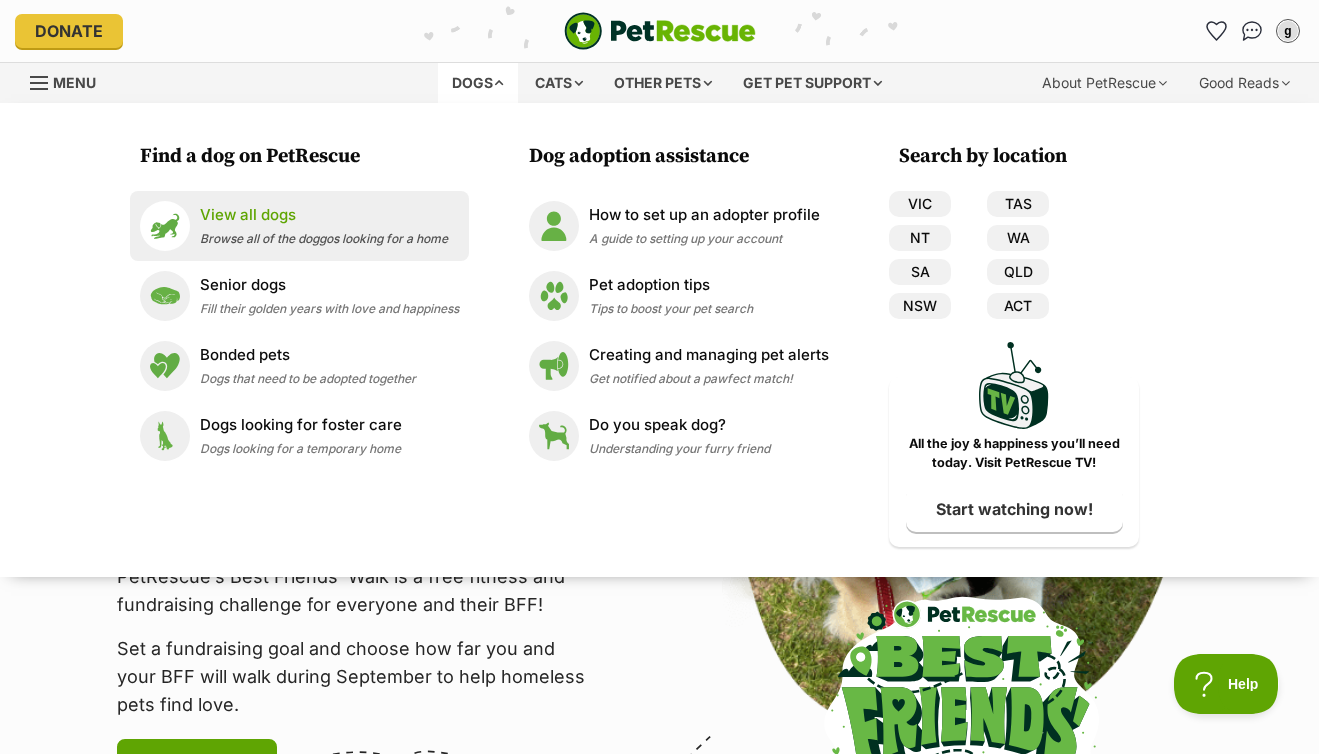 click on "Browse all of the doggos looking for a home" at bounding box center [324, 238] 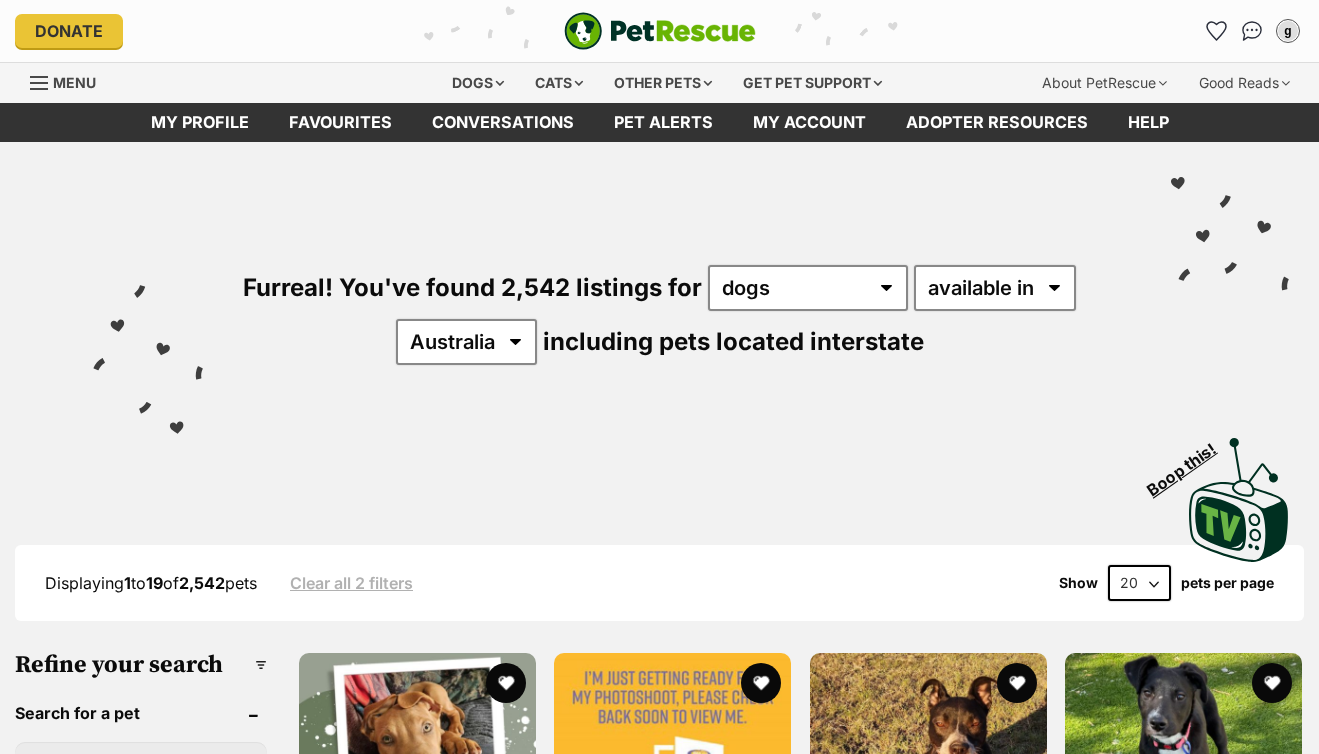 scroll, scrollTop: 161, scrollLeft: 0, axis: vertical 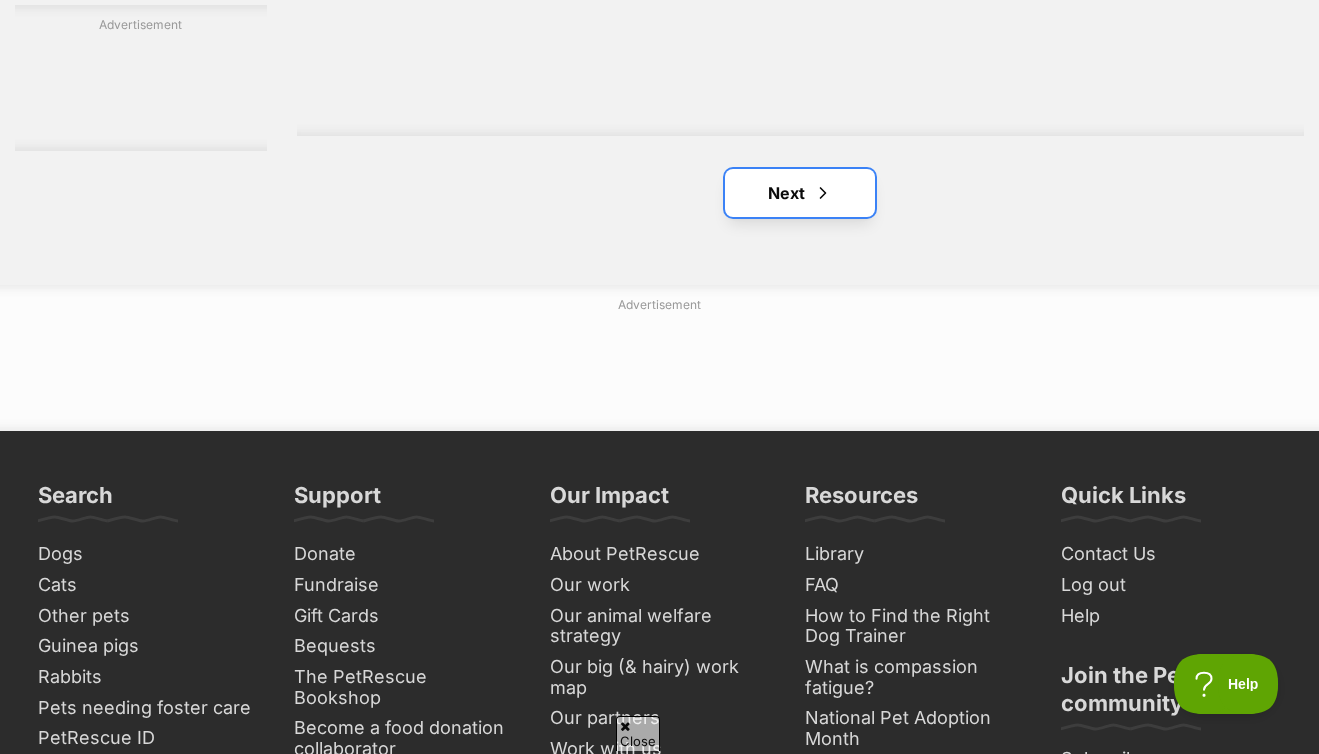 click on "Next" at bounding box center [800, 193] 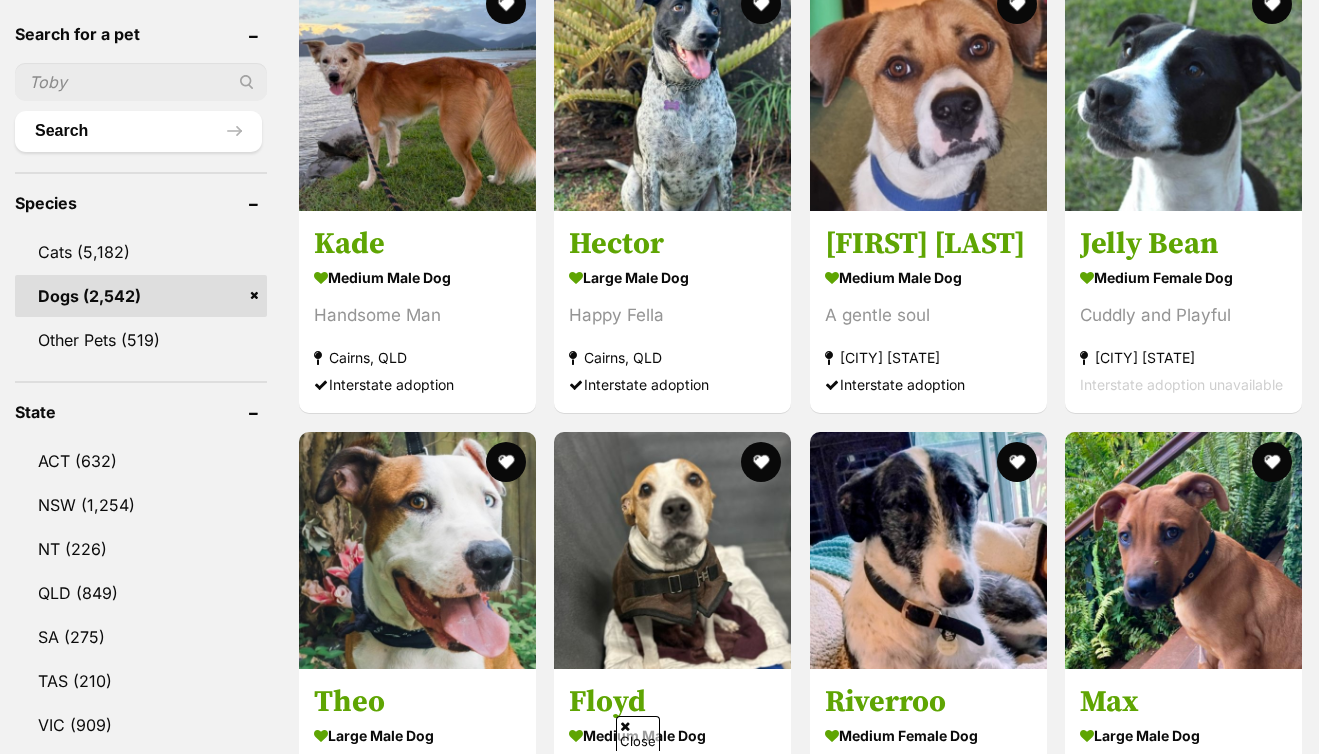 scroll, scrollTop: 0, scrollLeft: 0, axis: both 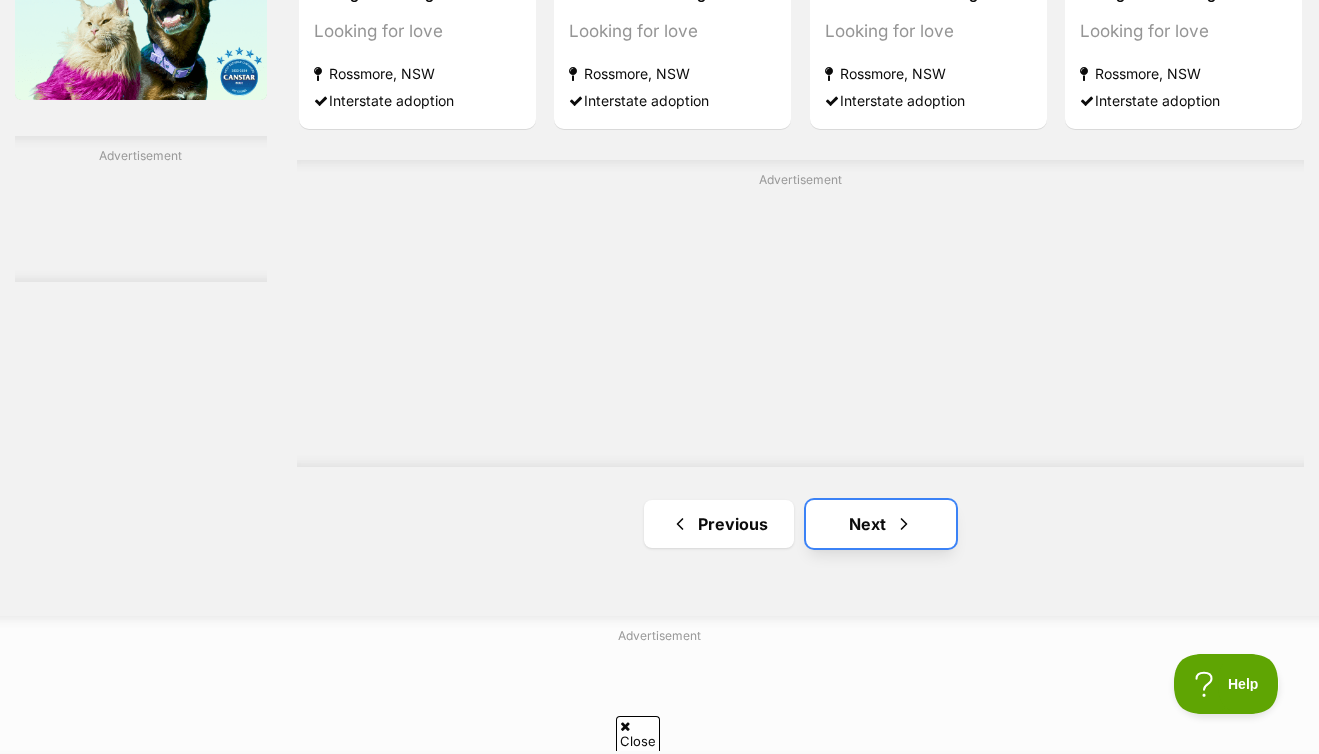 click on "Next" at bounding box center [881, 524] 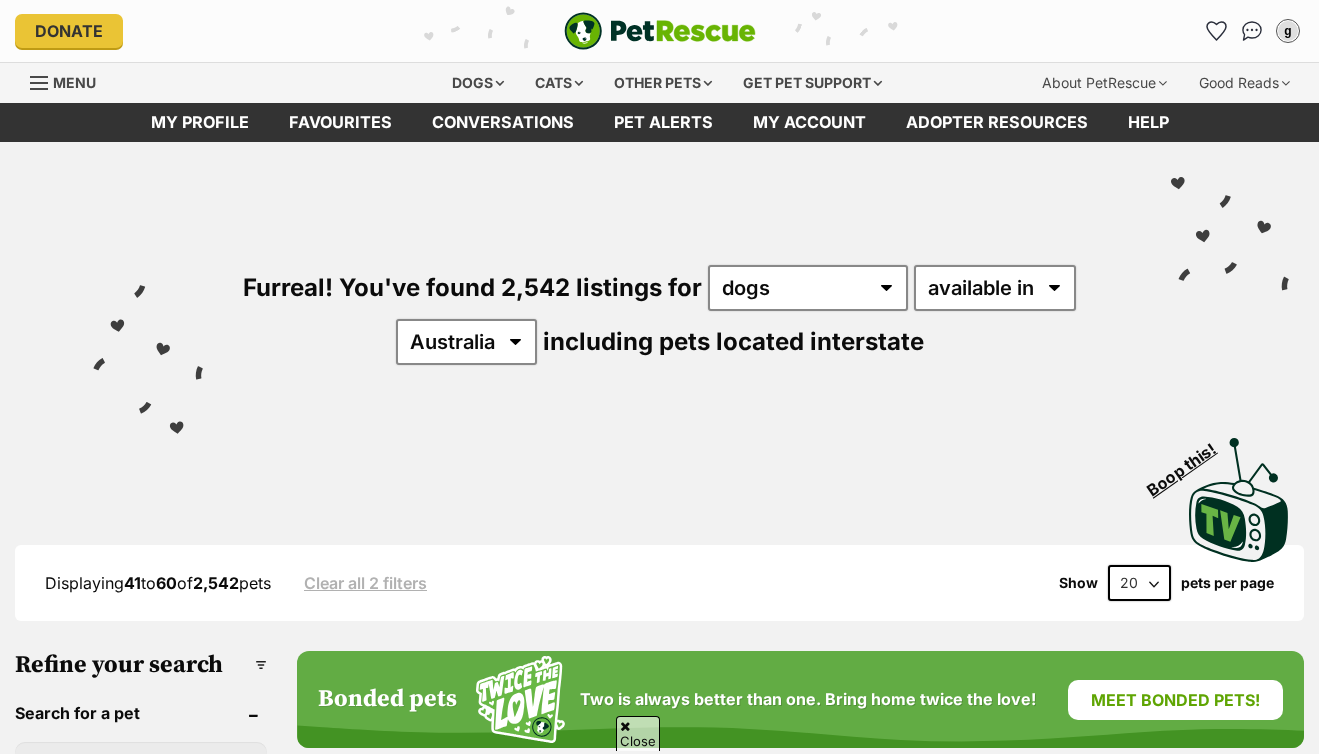 scroll, scrollTop: 411, scrollLeft: 0, axis: vertical 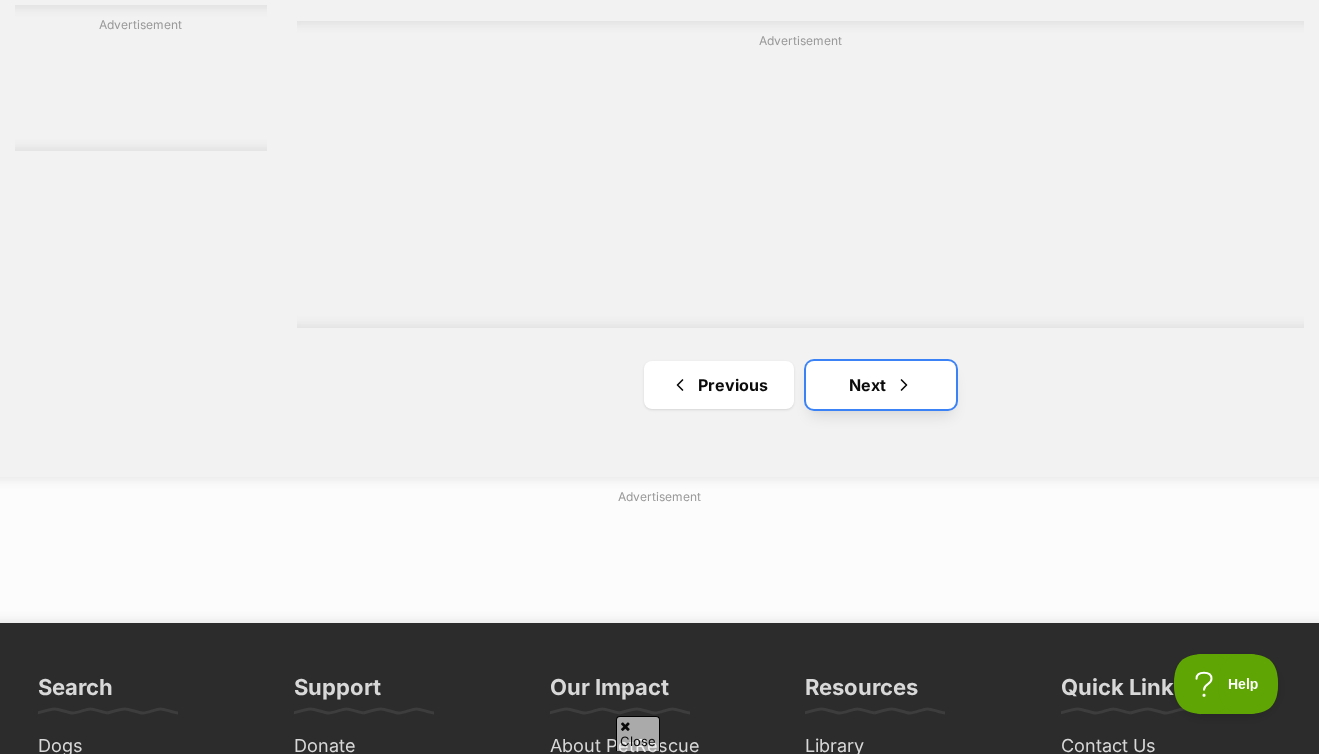 click on "Next" at bounding box center [881, 385] 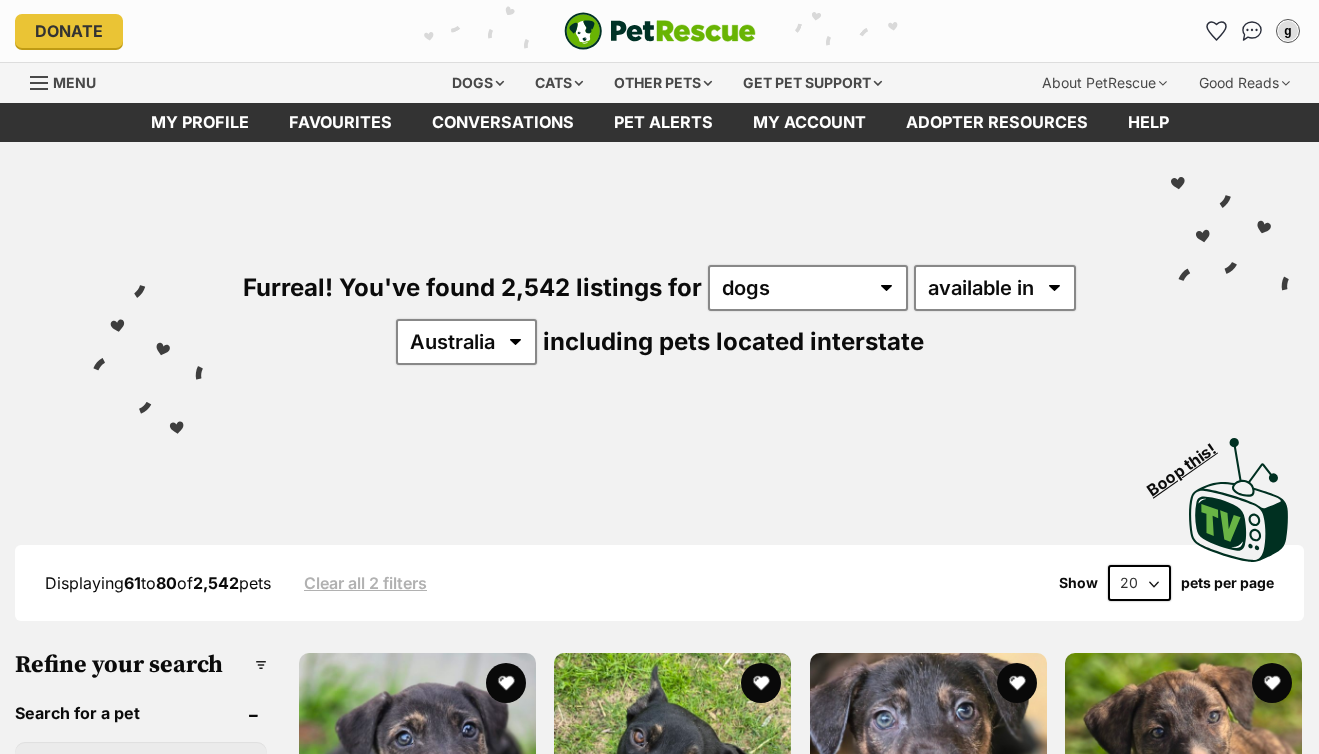 scroll, scrollTop: 0, scrollLeft: 0, axis: both 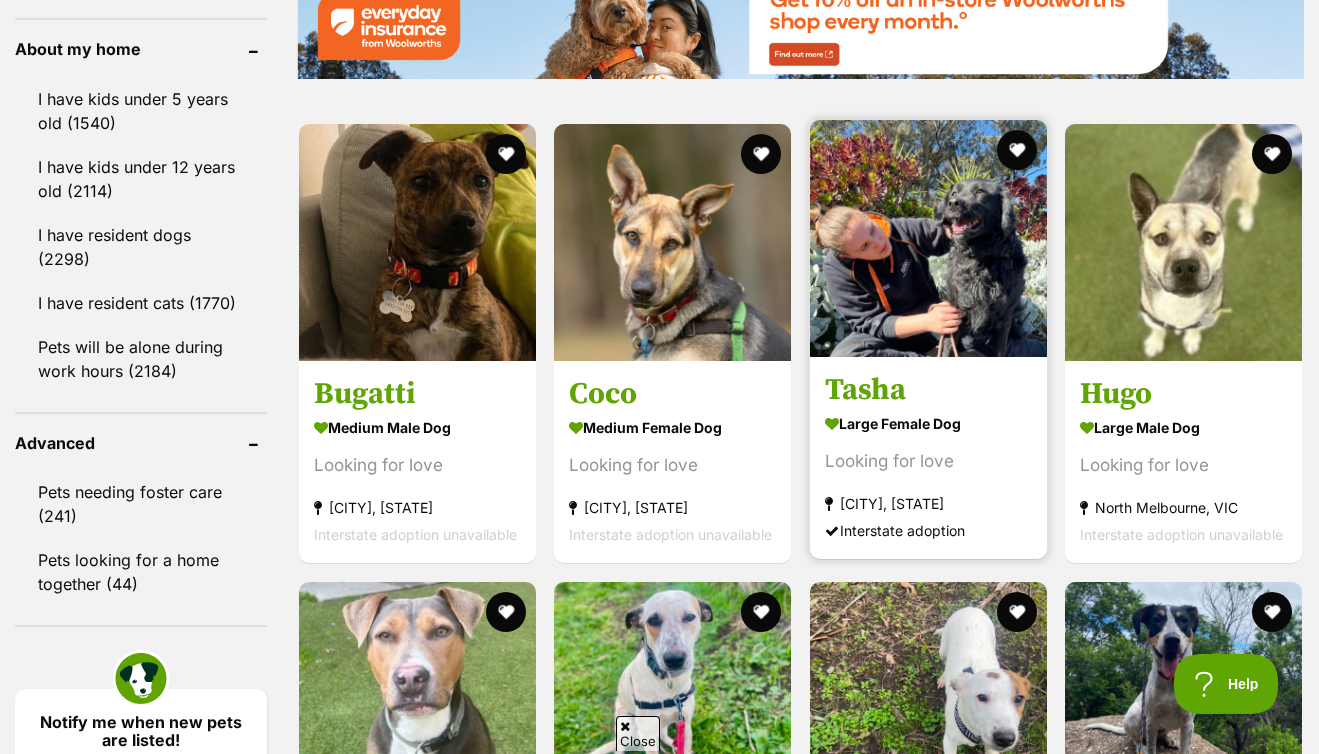 click at bounding box center [928, 238] 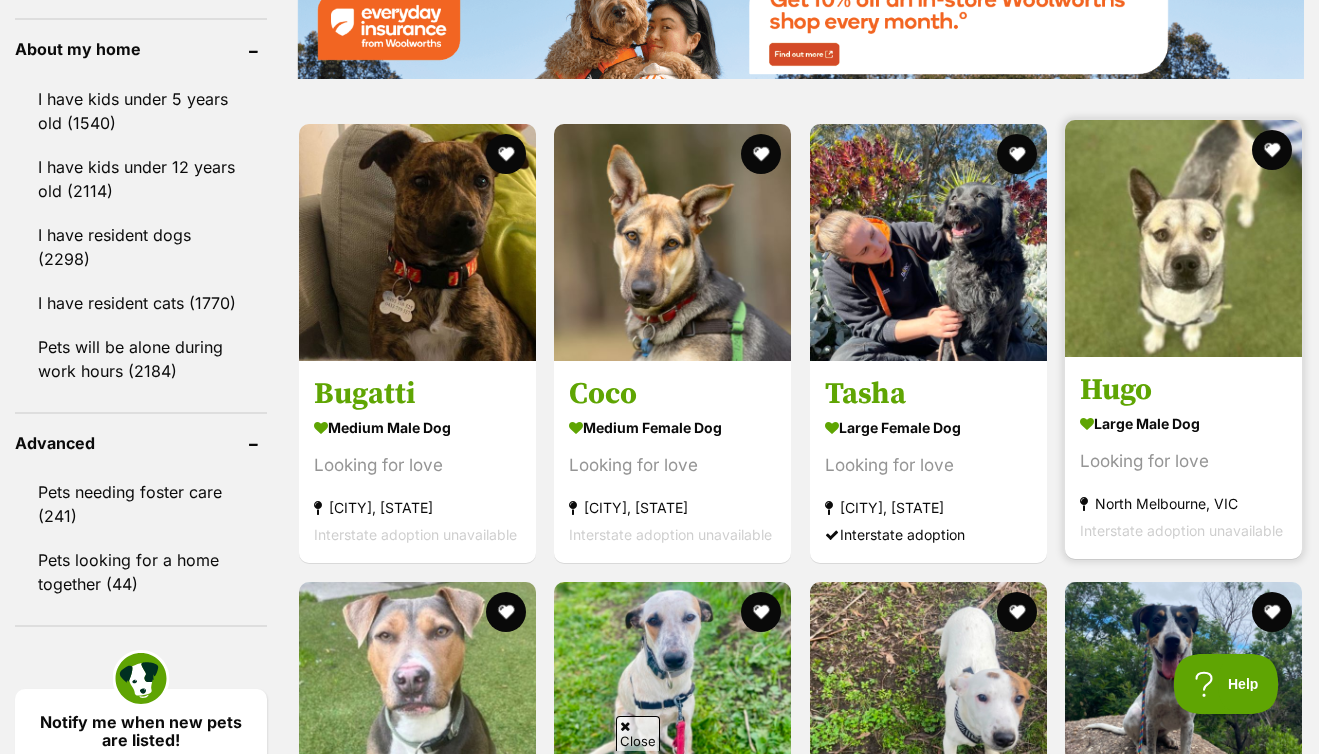 drag, startPoint x: 1014, startPoint y: 145, endPoint x: 1093, endPoint y: 225, distance: 112.432205 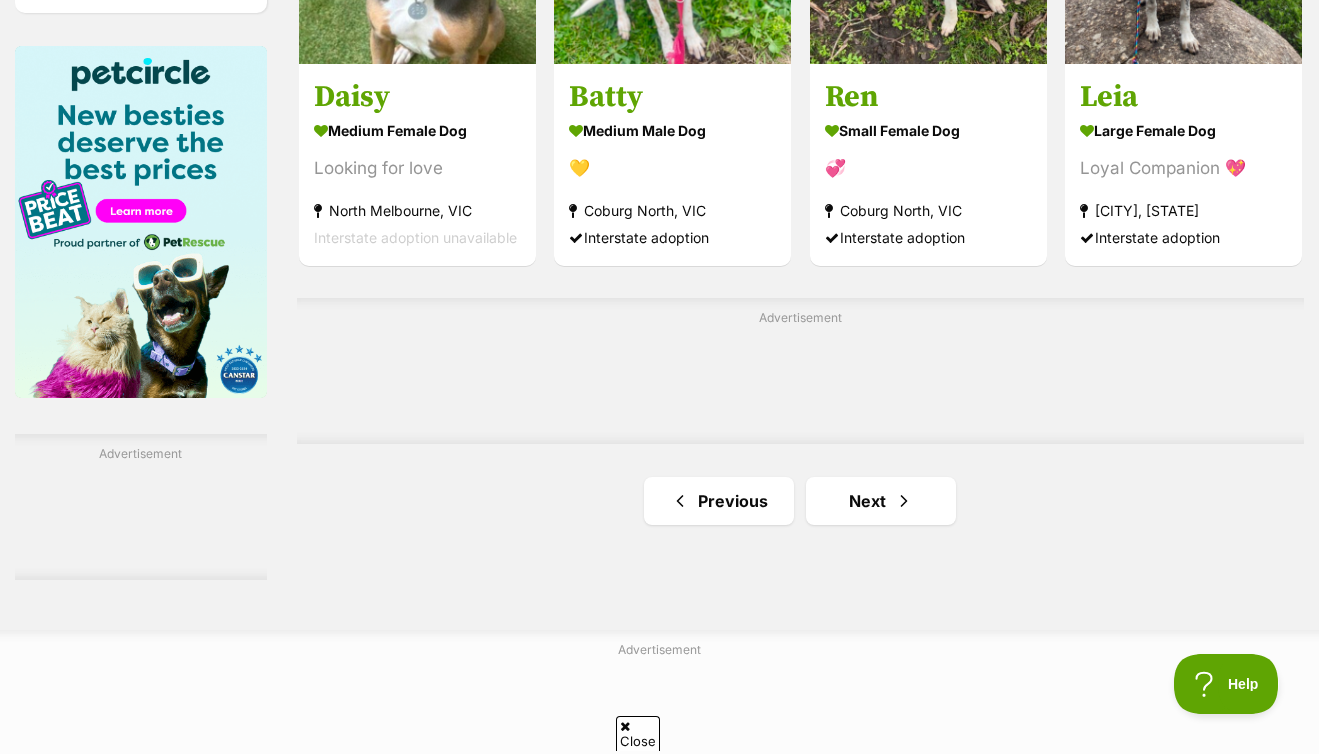 scroll, scrollTop: 3046, scrollLeft: 0, axis: vertical 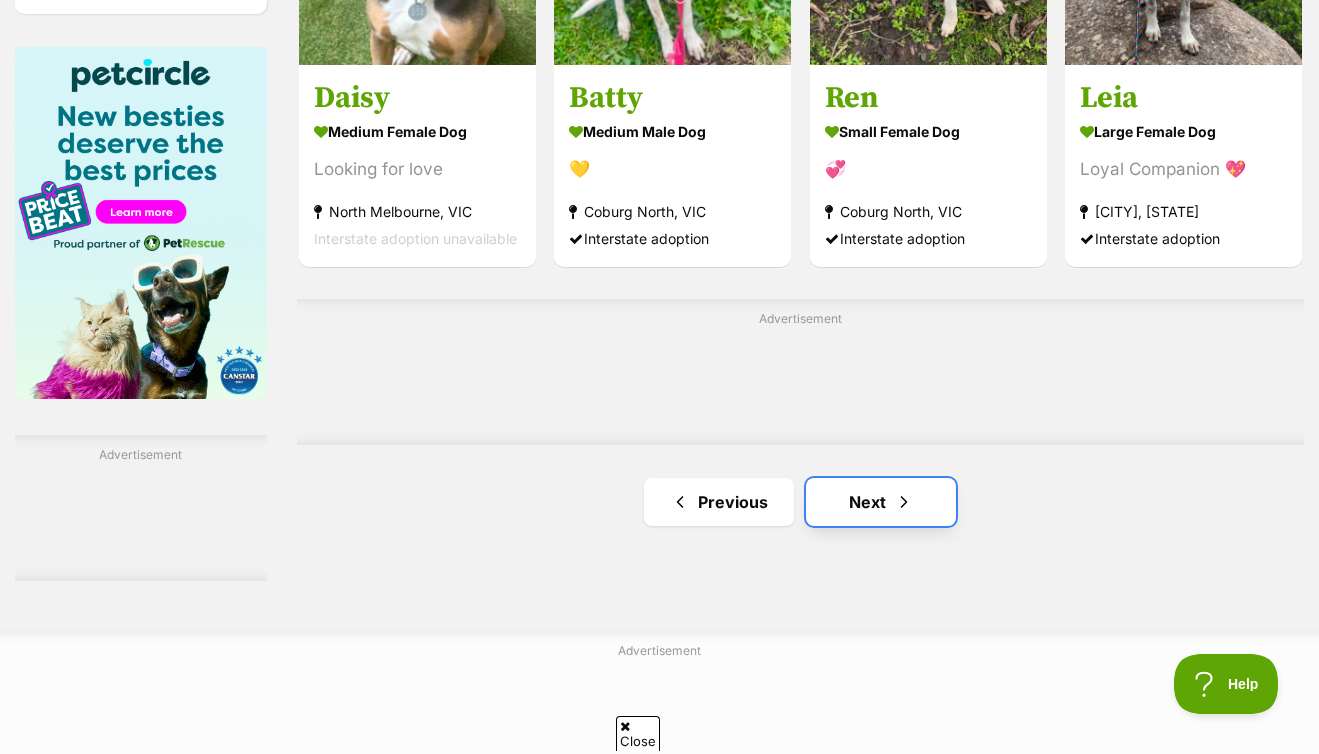 click on "Next" at bounding box center [881, 502] 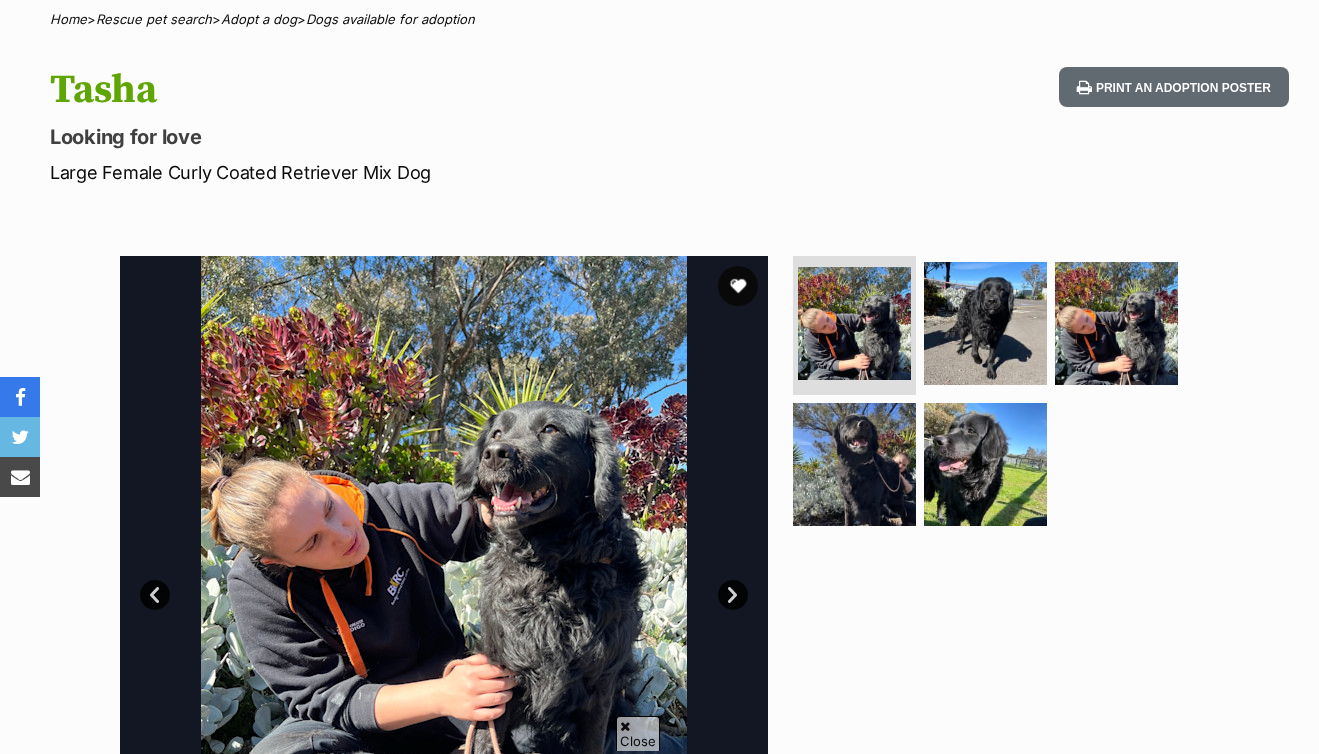 scroll, scrollTop: 160, scrollLeft: 0, axis: vertical 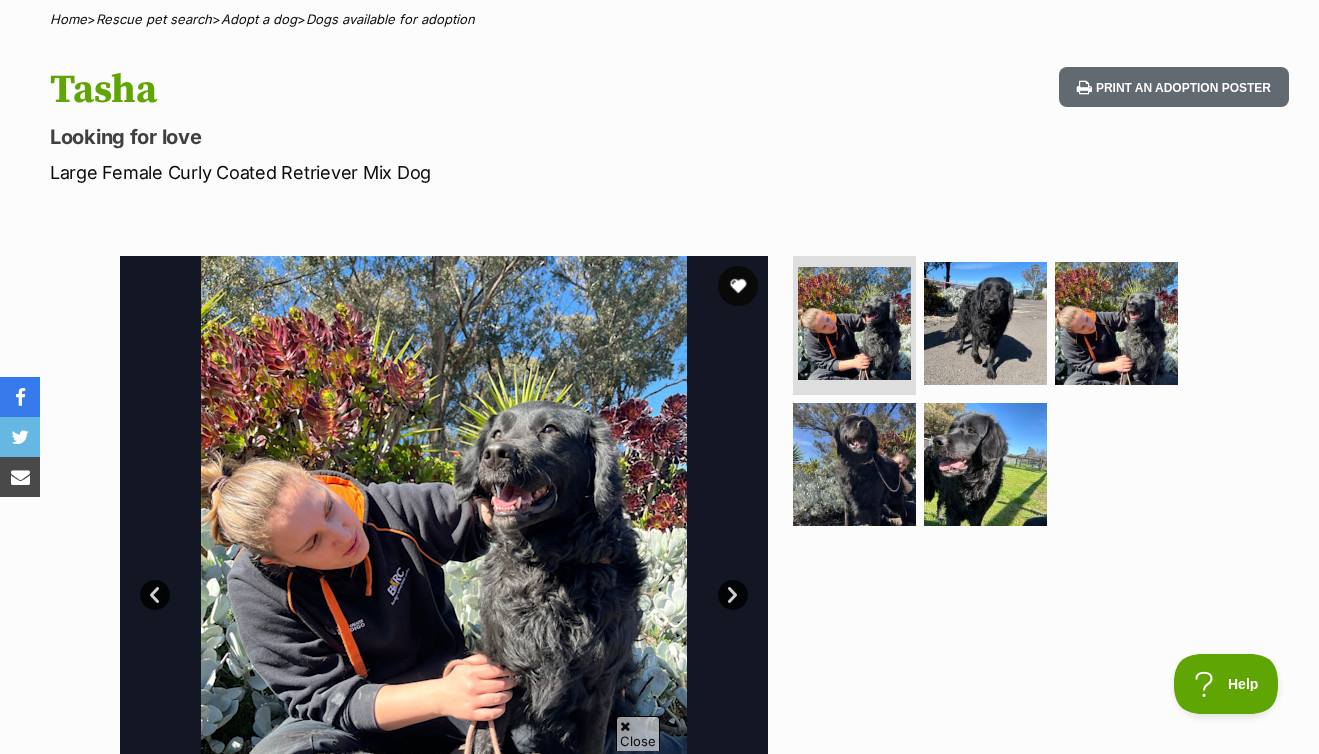 click on "Next" at bounding box center [733, 595] 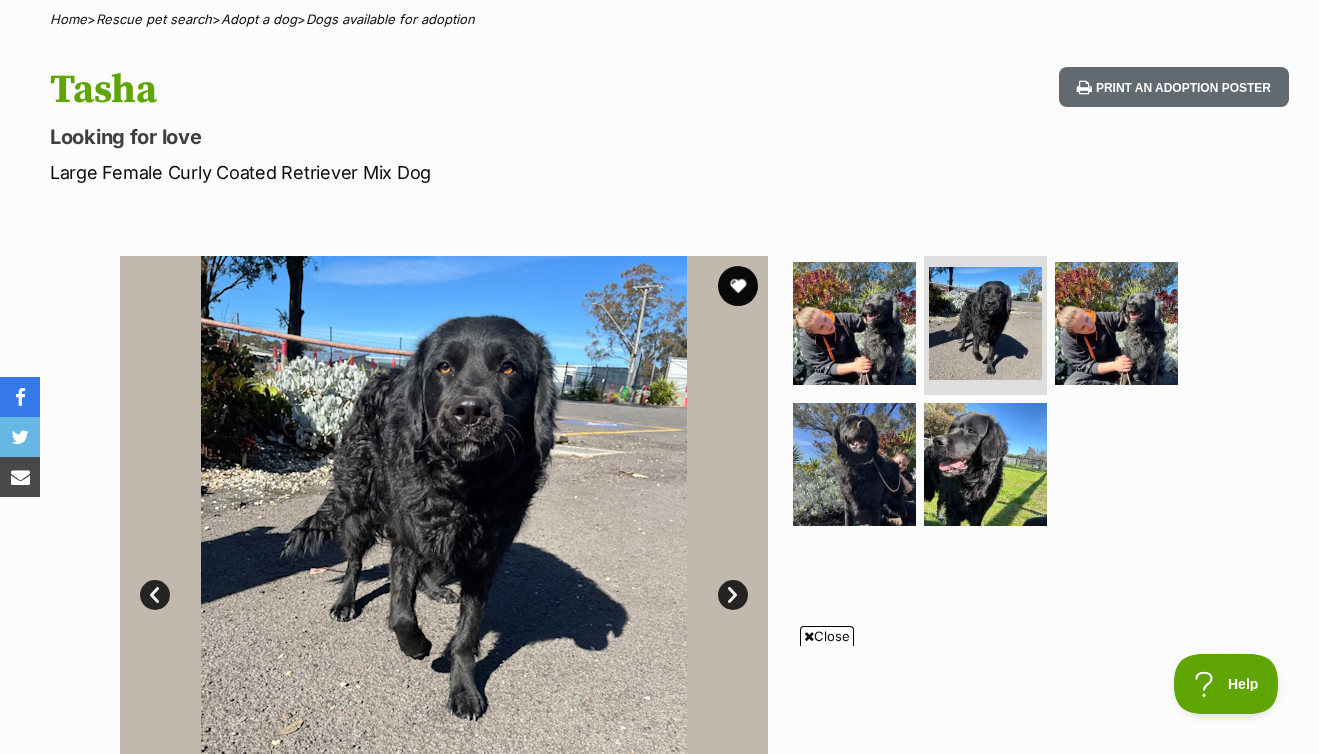 scroll, scrollTop: 0, scrollLeft: 0, axis: both 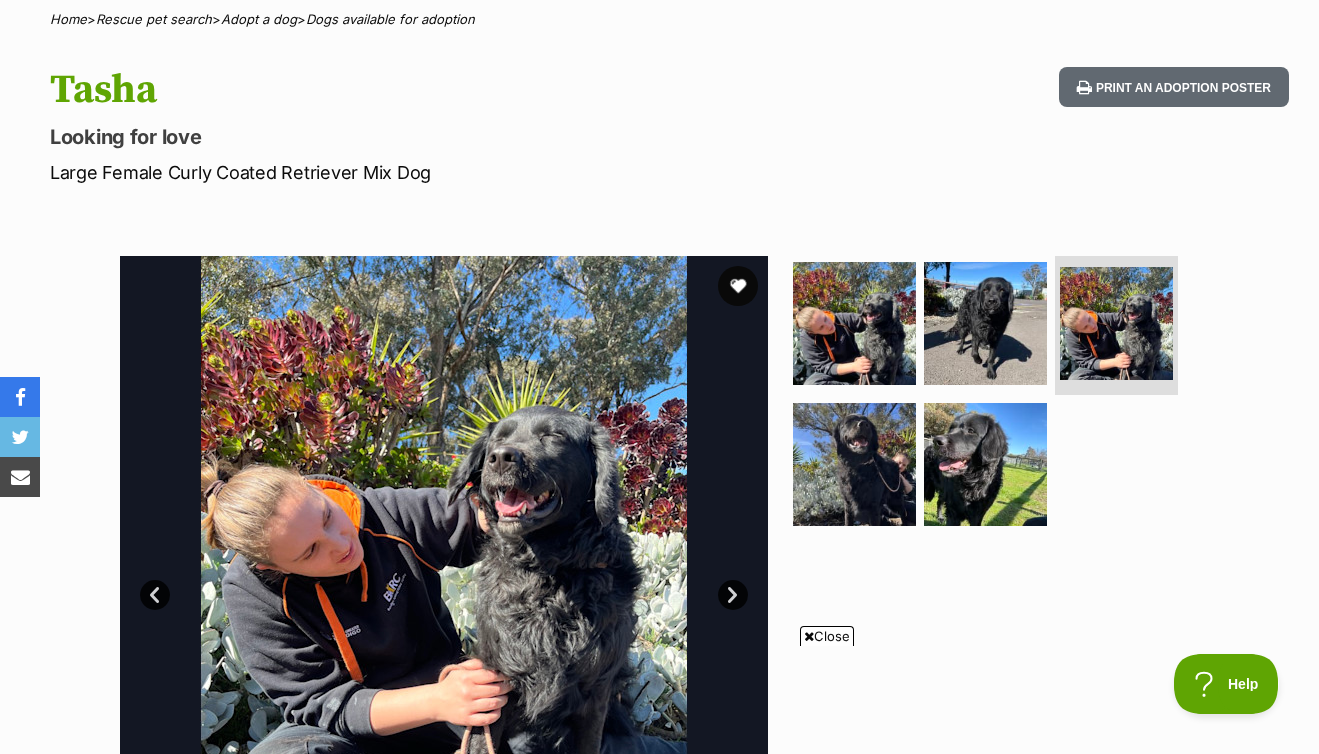 click on "Next" at bounding box center (733, 595) 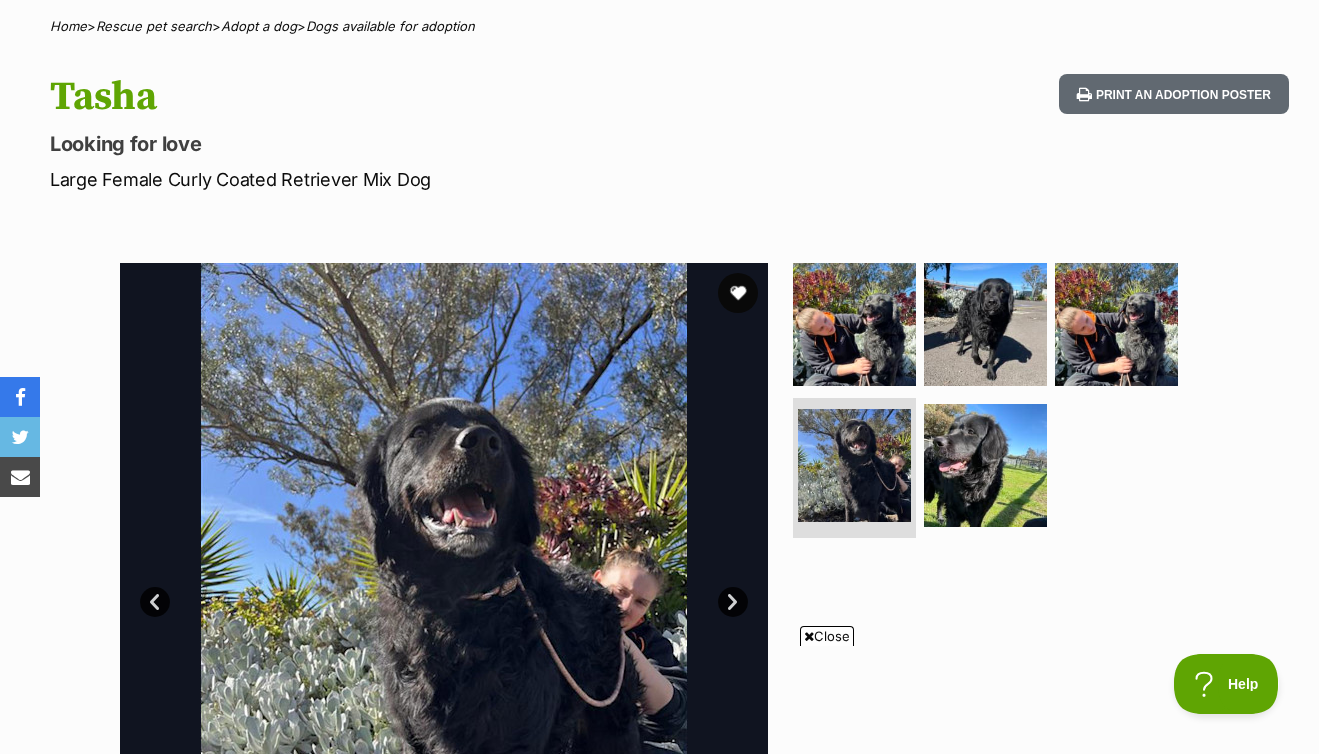 scroll, scrollTop: 263, scrollLeft: 0, axis: vertical 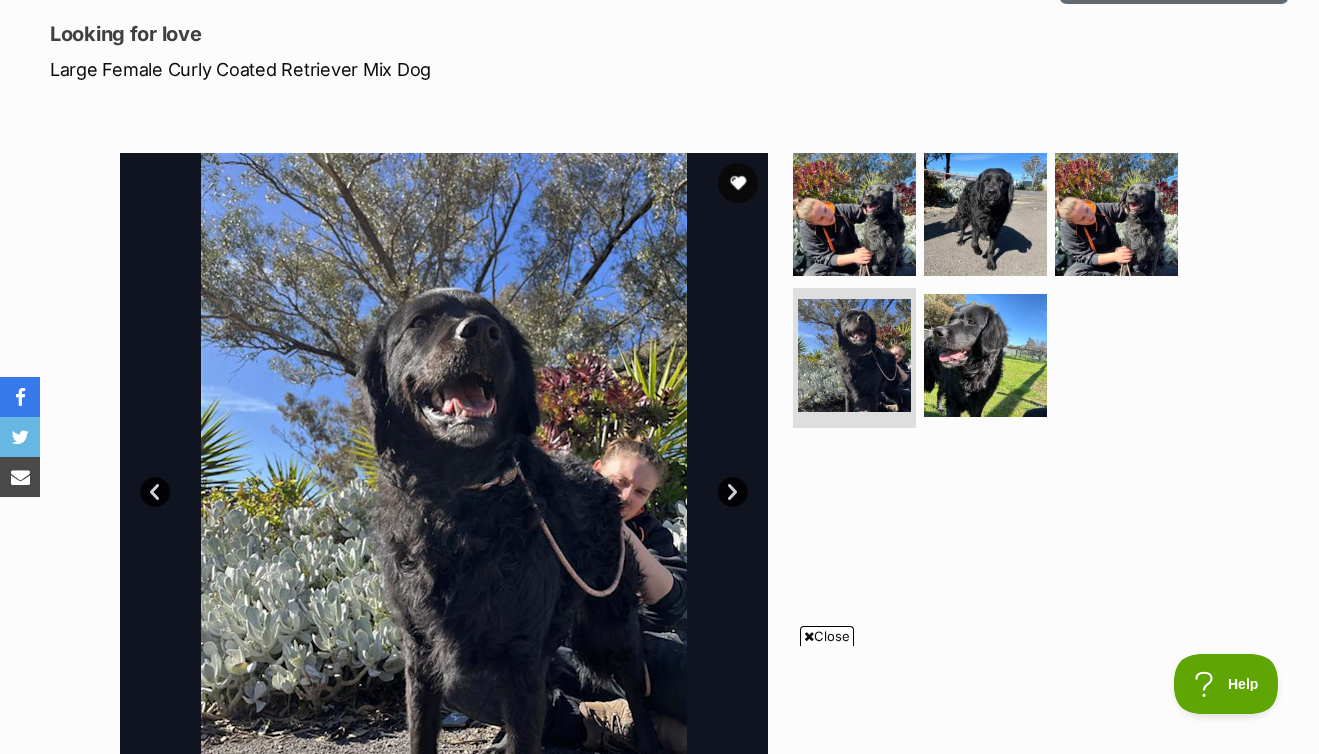 click on "Next" at bounding box center (733, 492) 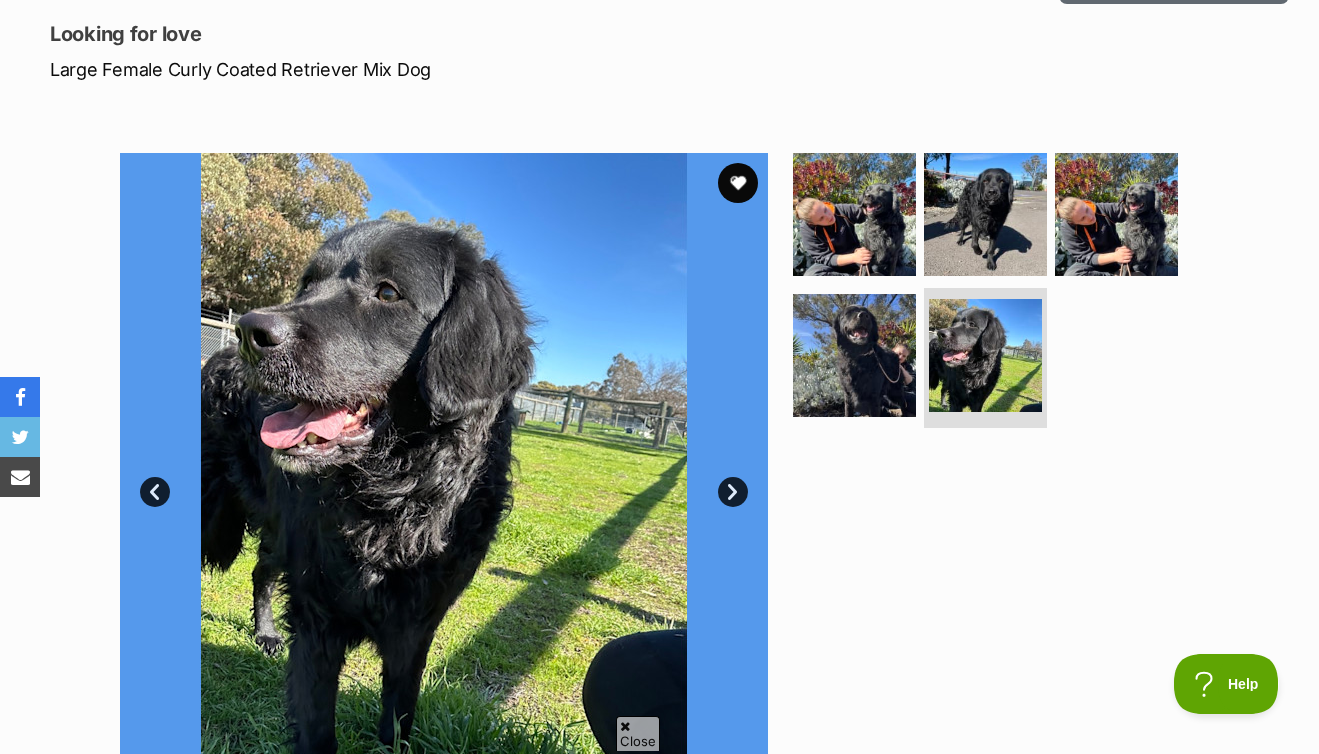 click on "Next" at bounding box center [733, 492] 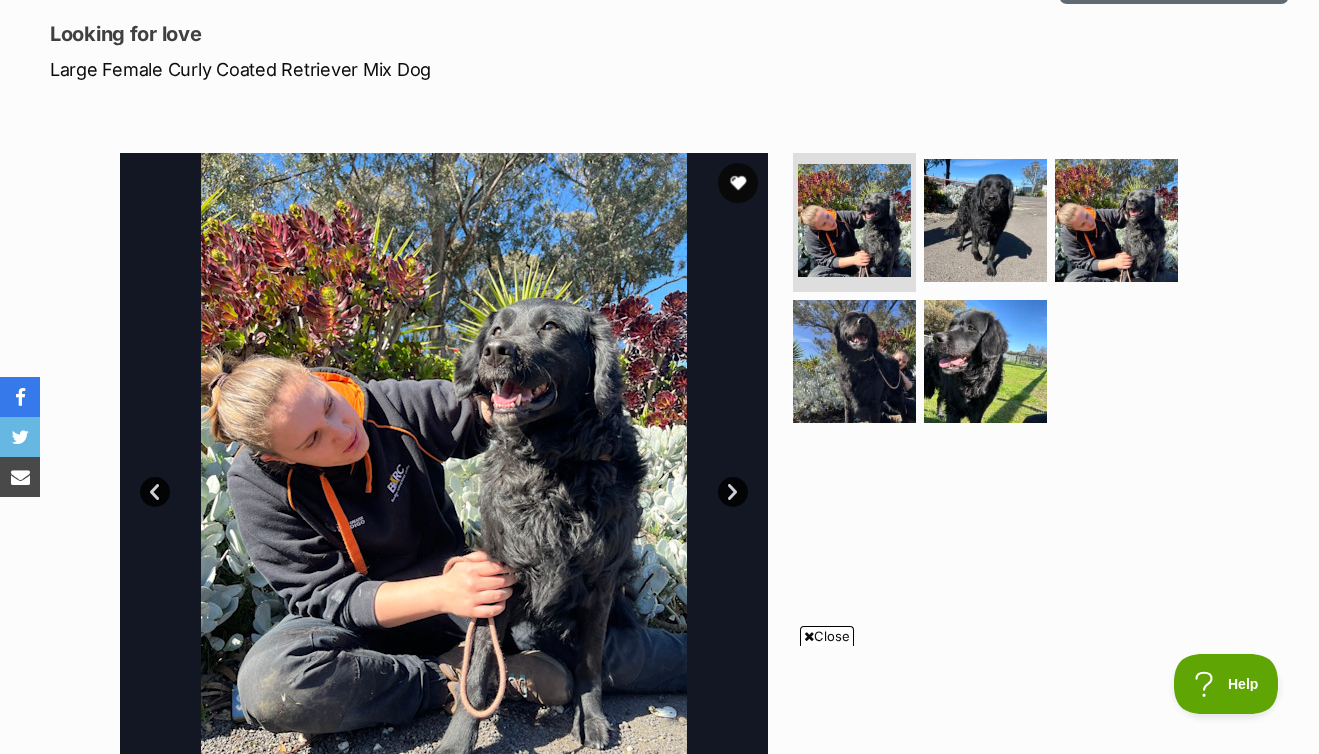 click on "Next" at bounding box center (733, 492) 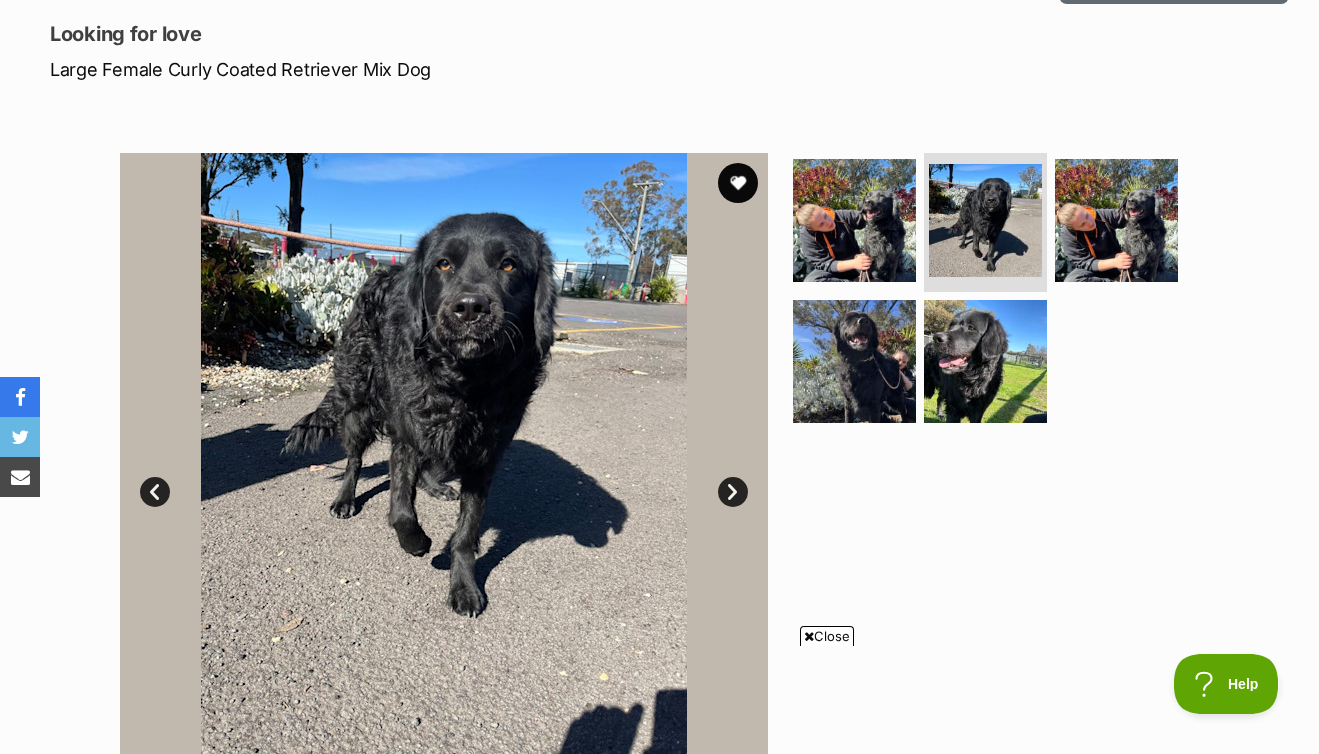 scroll, scrollTop: 0, scrollLeft: 0, axis: both 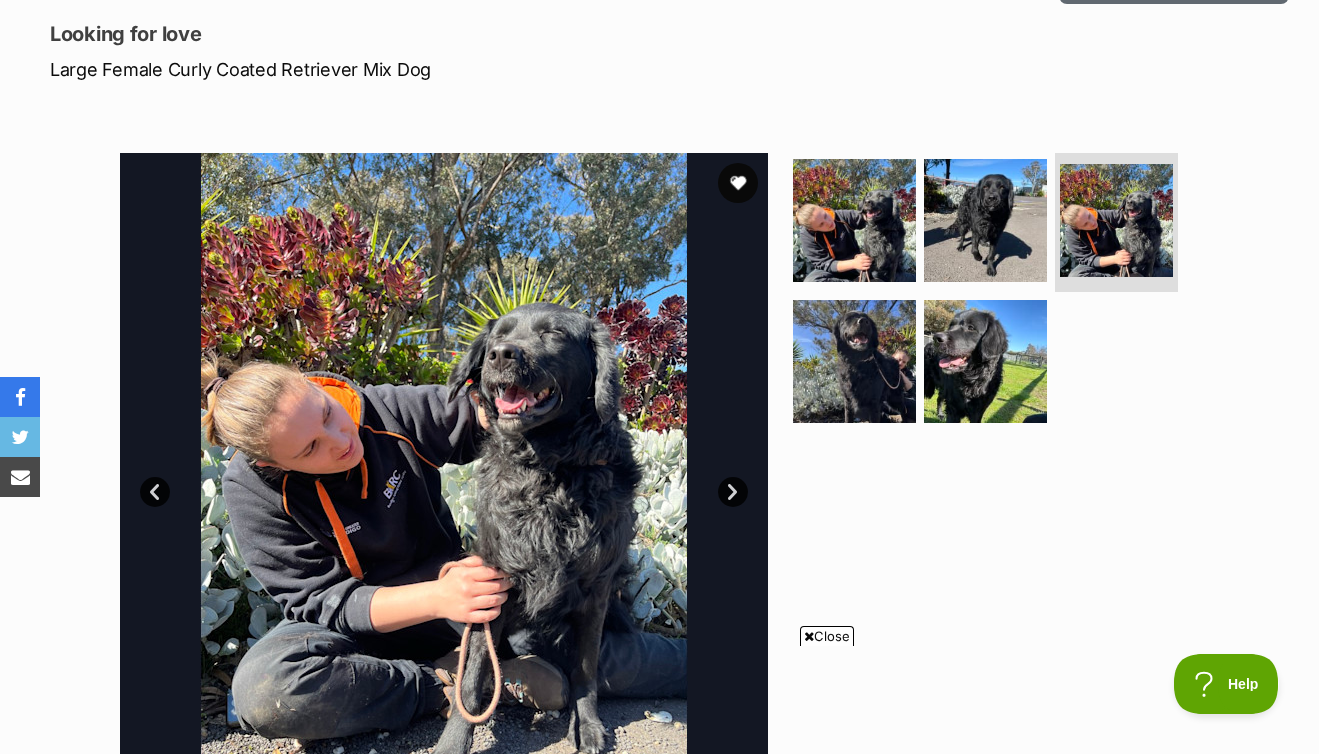 click on "Next" at bounding box center [733, 492] 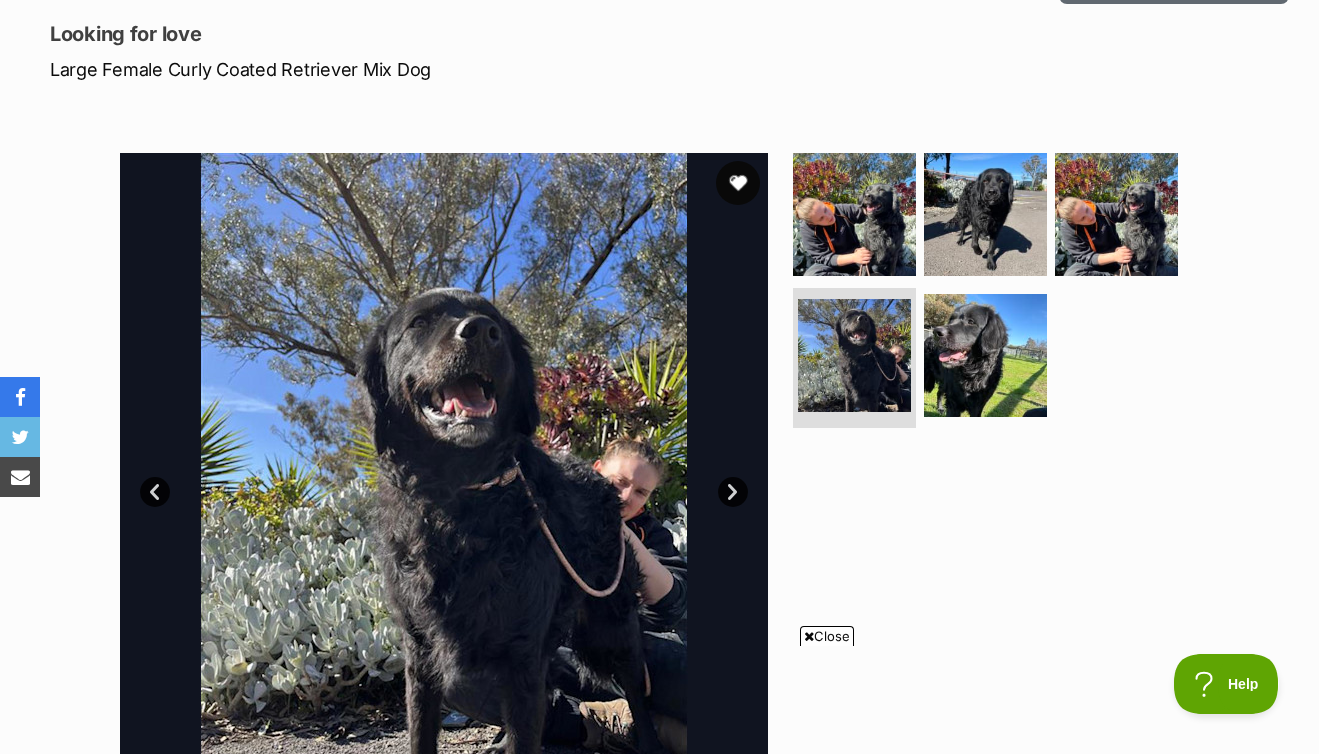 drag, startPoint x: 739, startPoint y: 177, endPoint x: 320, endPoint y: 68, distance: 432.9457 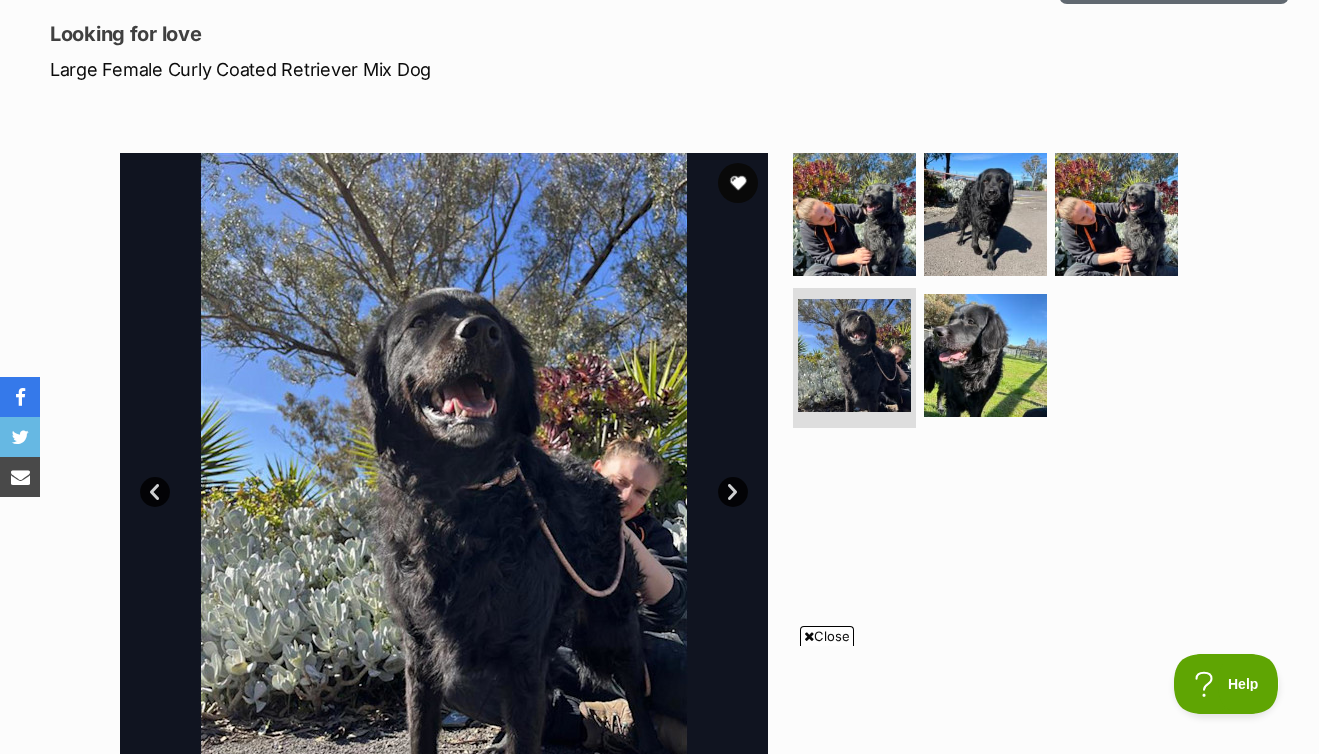 click at bounding box center [738, 183] 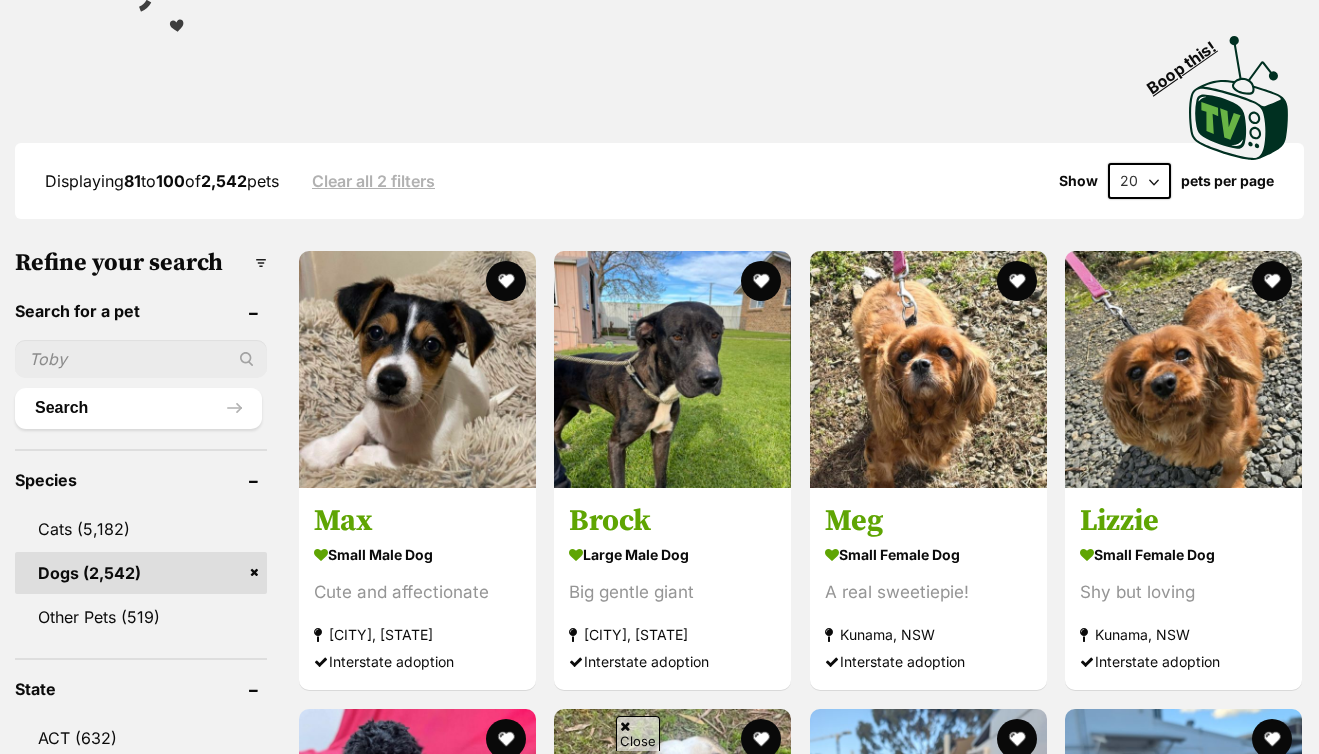 scroll, scrollTop: 402, scrollLeft: 0, axis: vertical 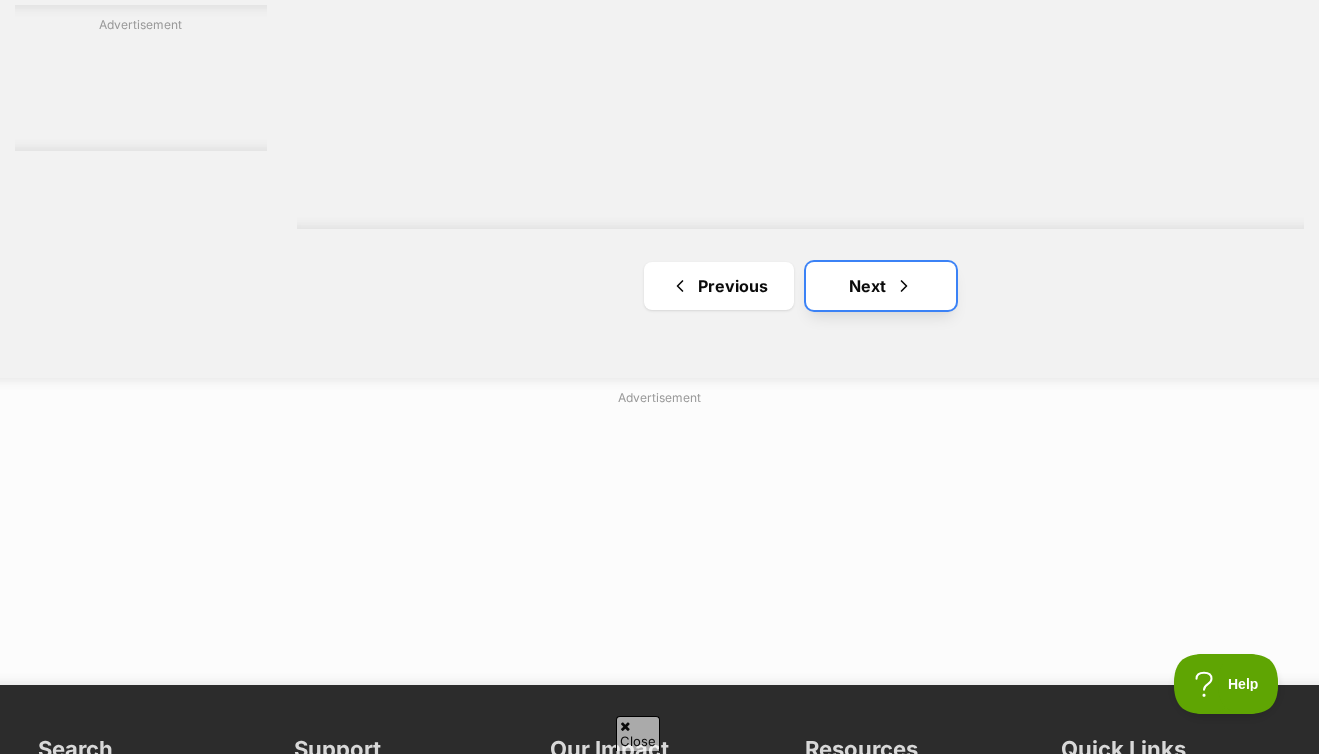 click on "Next" at bounding box center [881, 286] 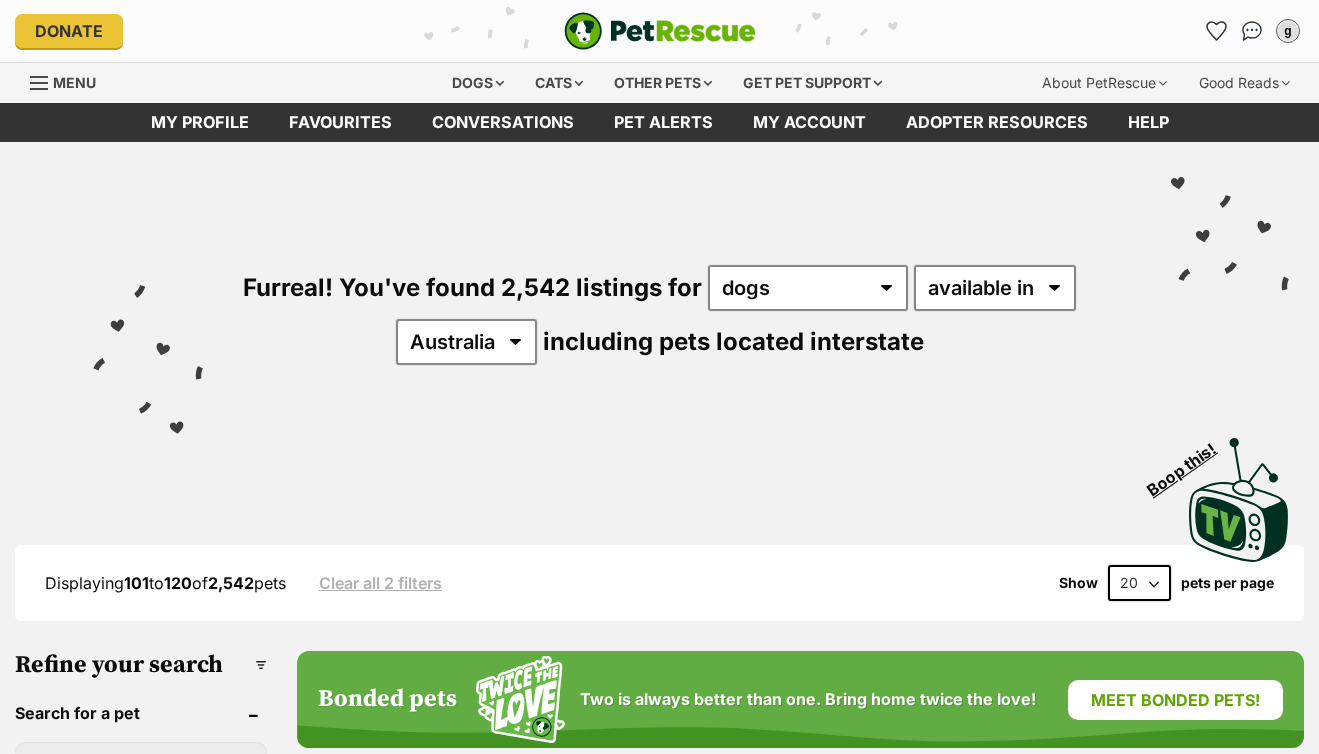 scroll, scrollTop: 0, scrollLeft: 0, axis: both 